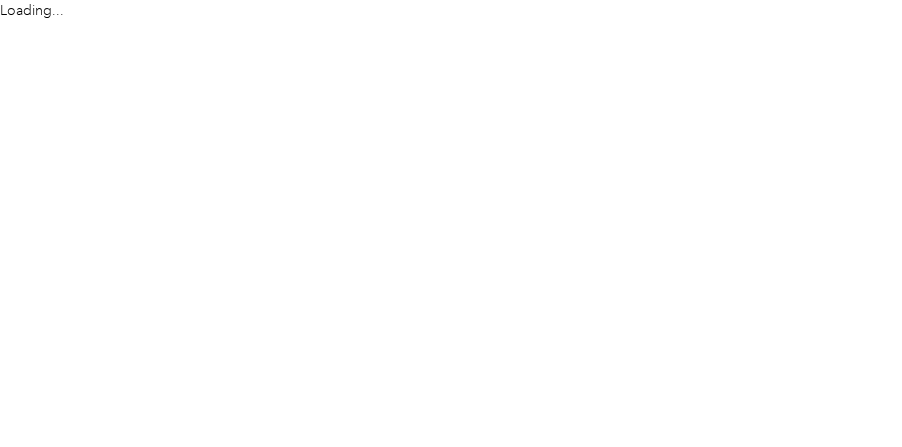 scroll, scrollTop: 0, scrollLeft: 0, axis: both 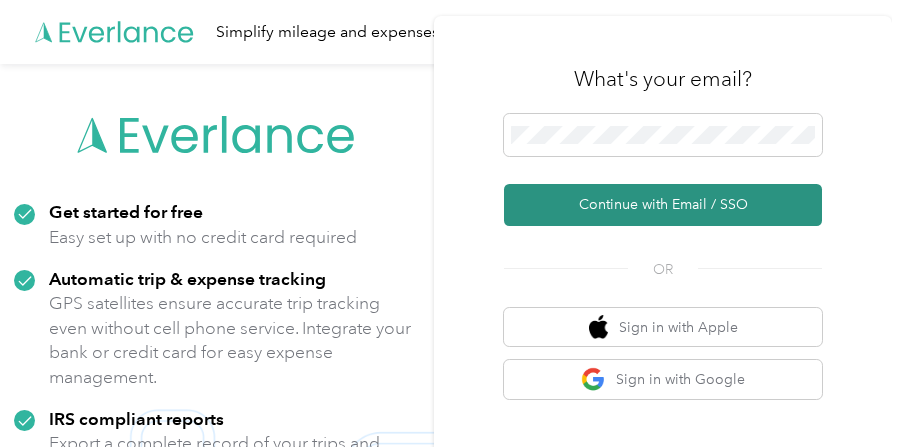 click on "Continue with Email / SSO" at bounding box center (663, 205) 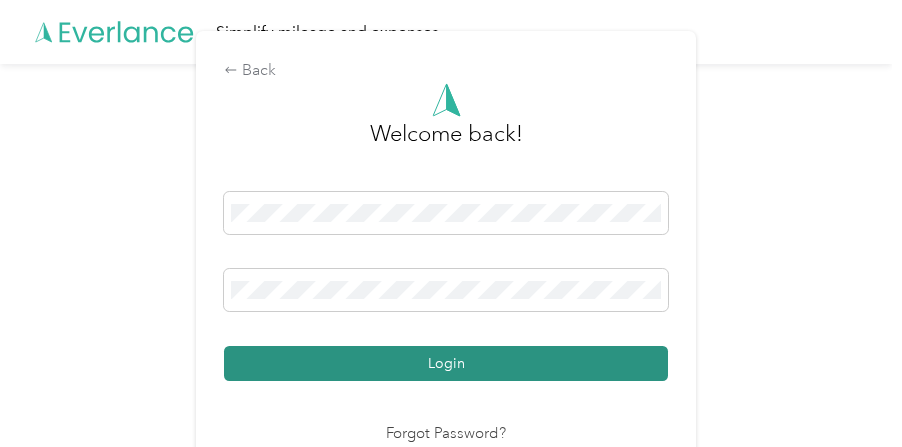click on "Login" at bounding box center [446, 363] 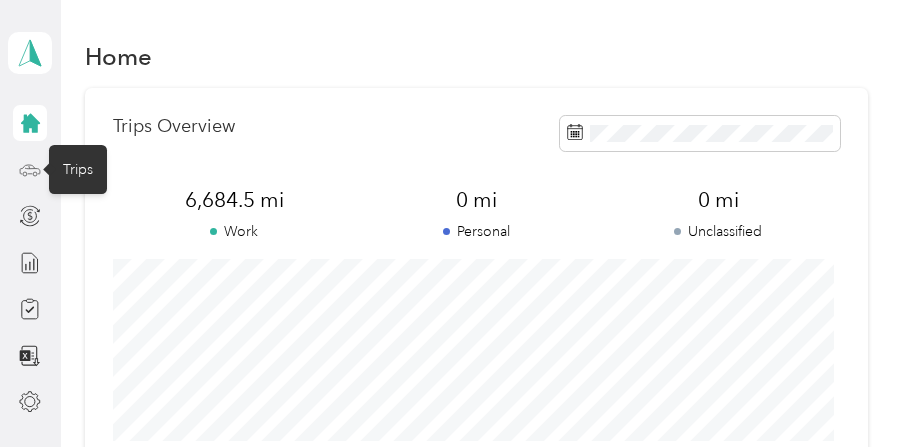 click 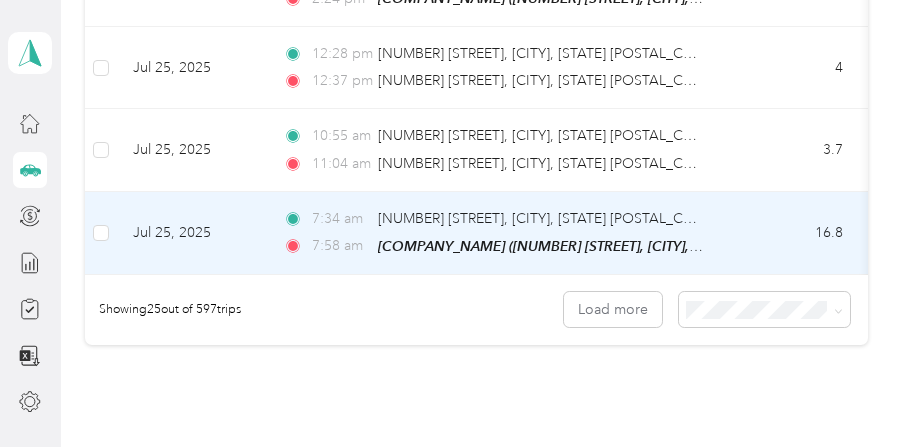 scroll, scrollTop: 2200, scrollLeft: 0, axis: vertical 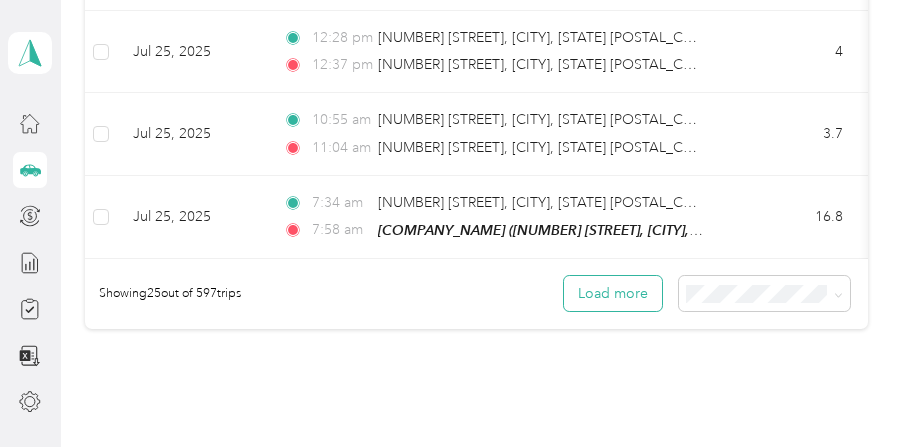 click on "Load more" at bounding box center [613, 293] 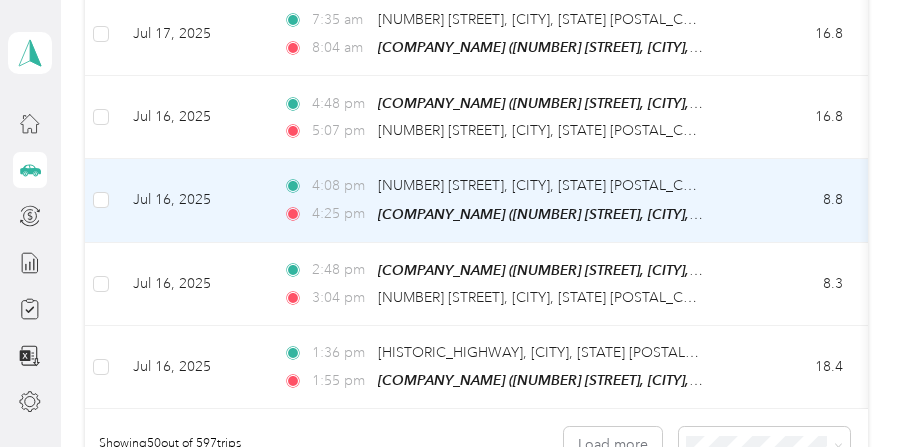 scroll, scrollTop: 4133, scrollLeft: 0, axis: vertical 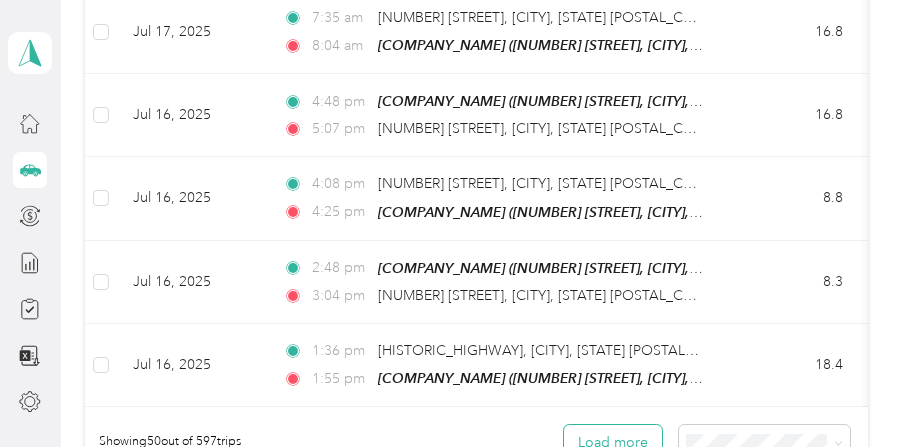 click on "Load more" at bounding box center (613, 442) 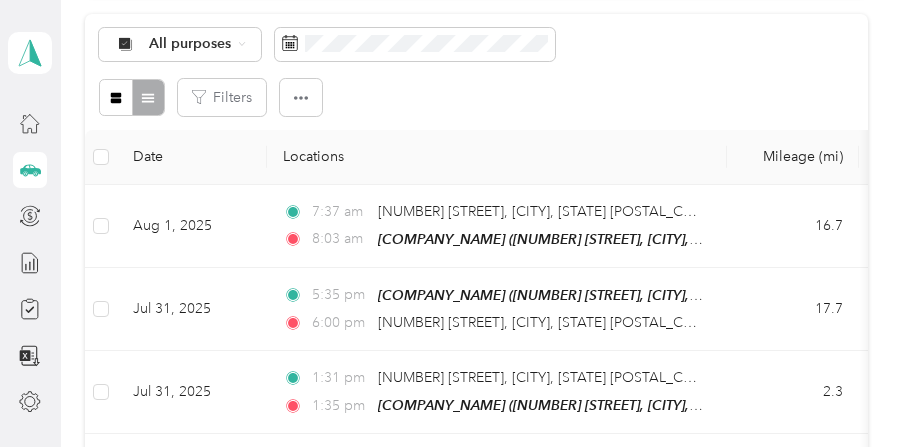 scroll, scrollTop: 0, scrollLeft: 0, axis: both 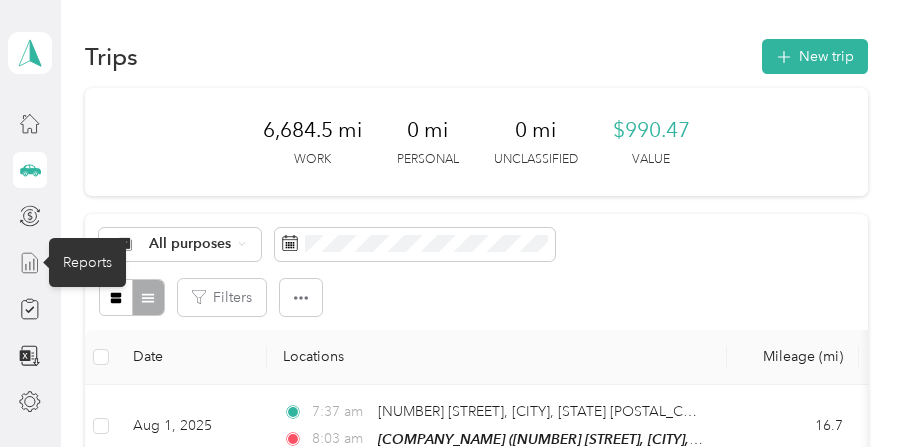 click 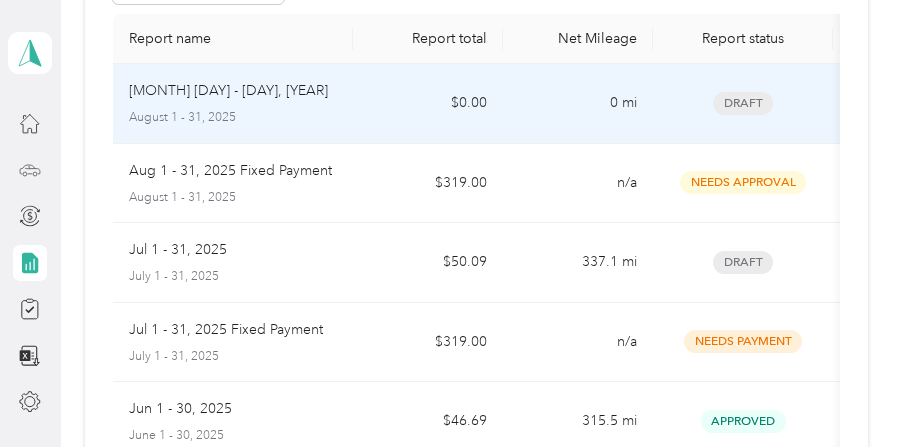 scroll, scrollTop: 200, scrollLeft: 0, axis: vertical 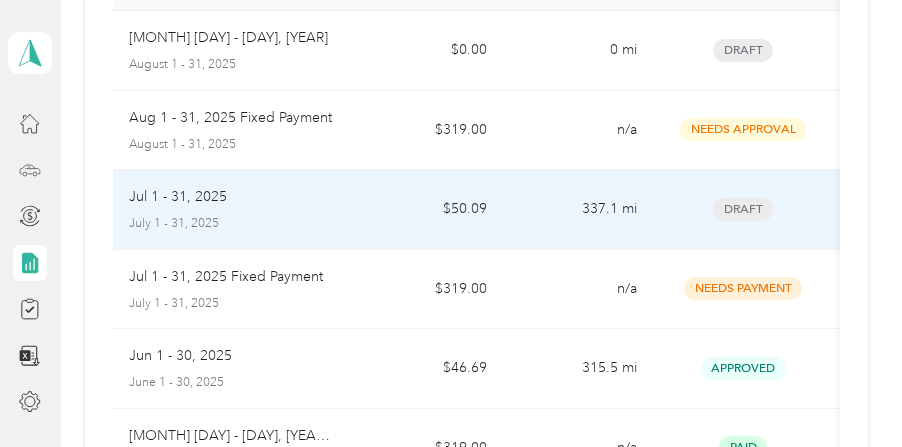 click on "Jul 1 - 31, 2025" at bounding box center [178, 197] 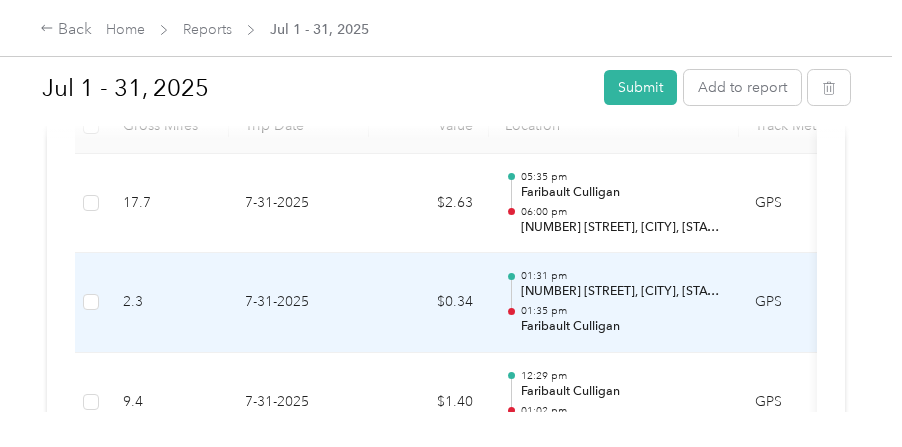 scroll, scrollTop: 533, scrollLeft: 0, axis: vertical 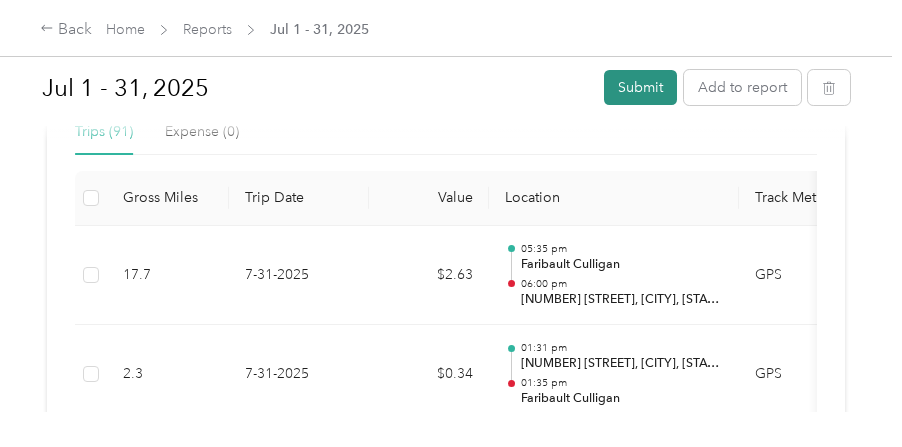 click on "Submit" at bounding box center (640, 87) 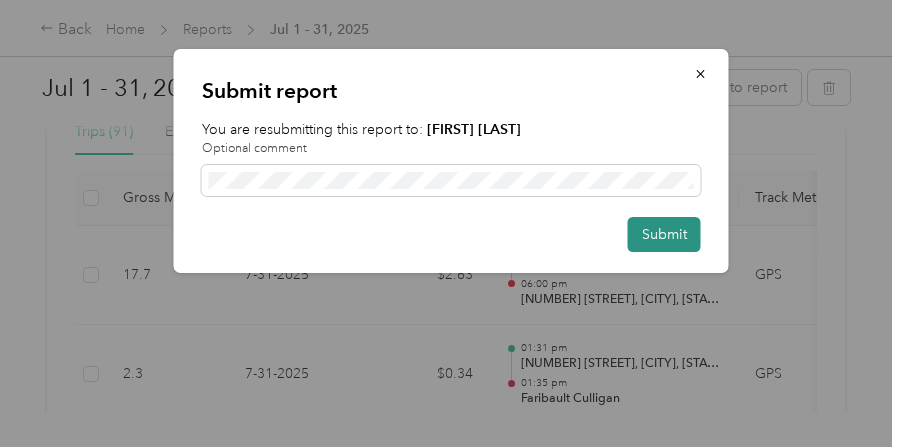 click on "Submit" at bounding box center [664, 234] 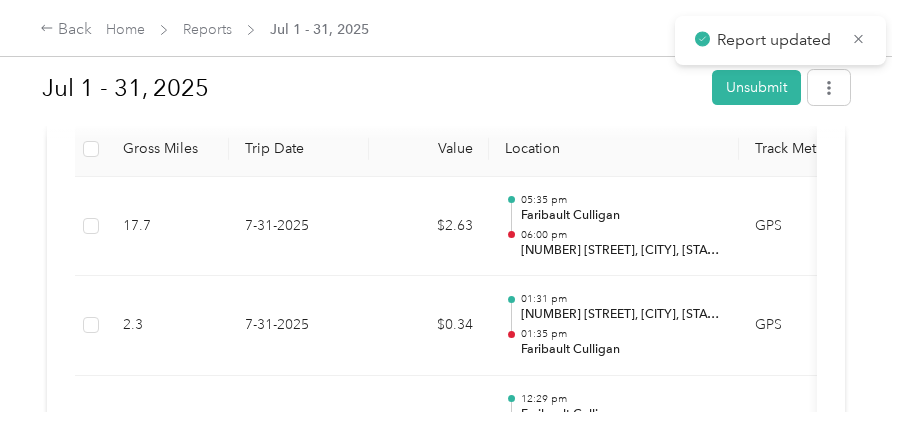 scroll, scrollTop: 484, scrollLeft: 0, axis: vertical 